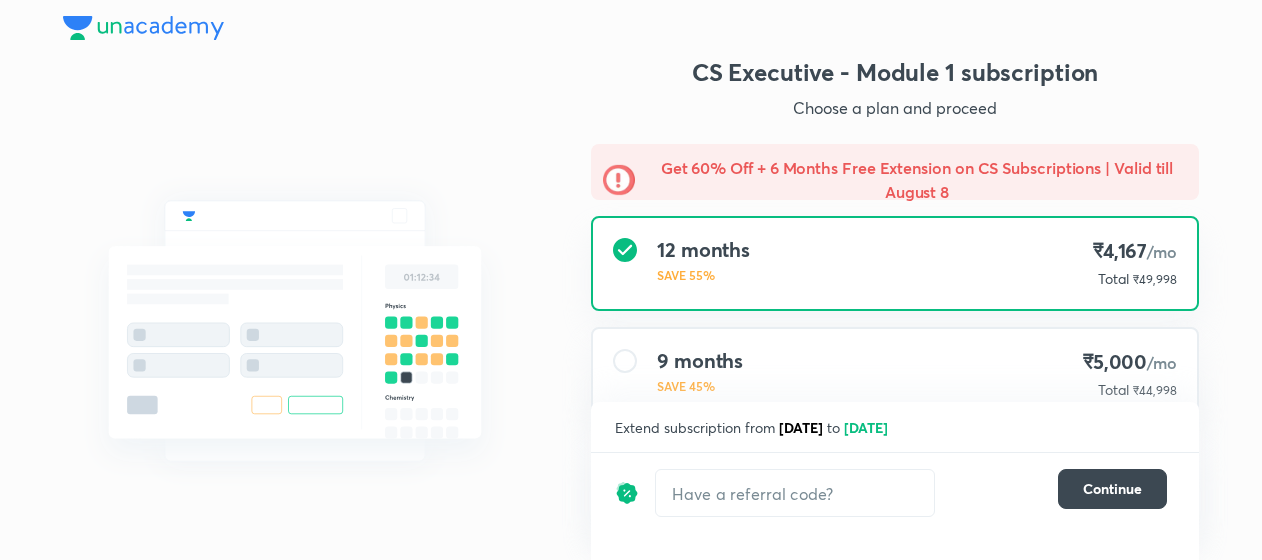 scroll, scrollTop: 0, scrollLeft: 0, axis: both 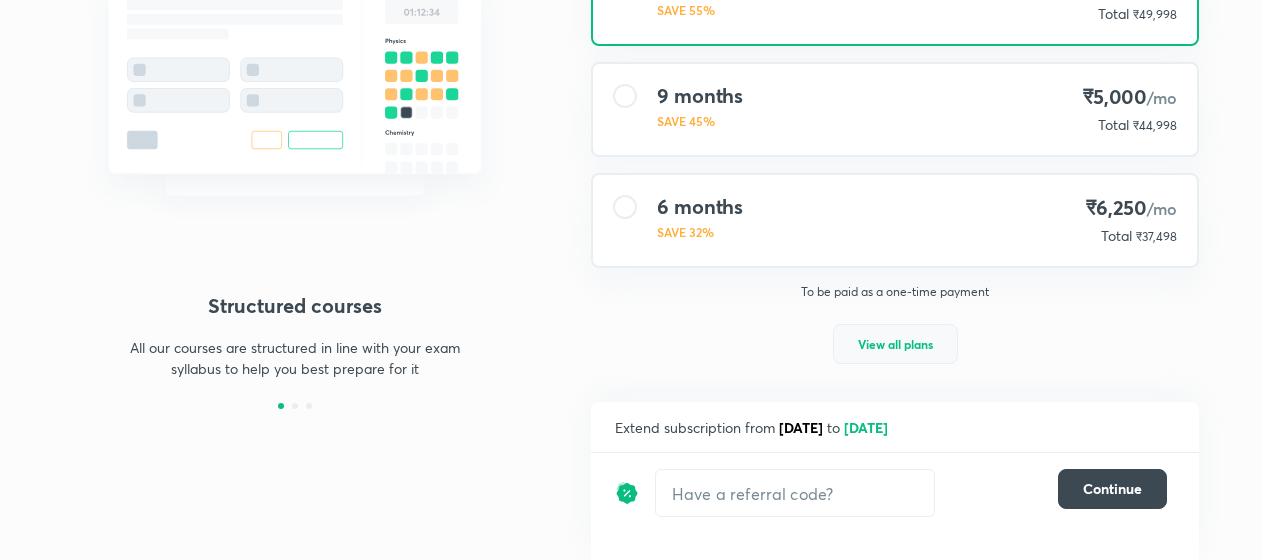click on "View all plans" at bounding box center (895, 344) 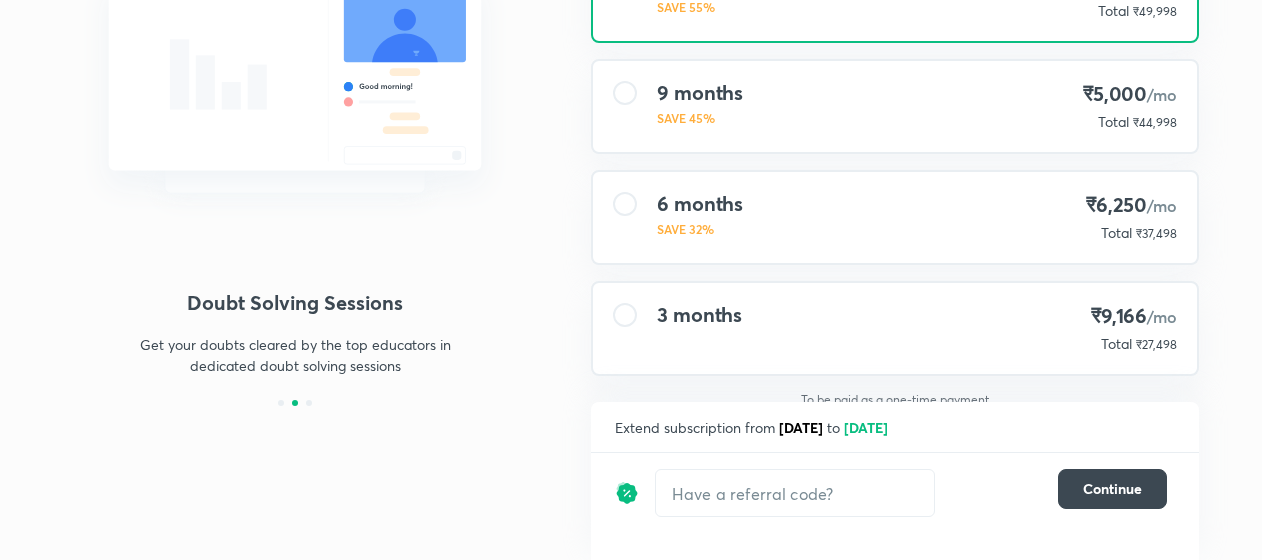 scroll, scrollTop: 0, scrollLeft: 0, axis: both 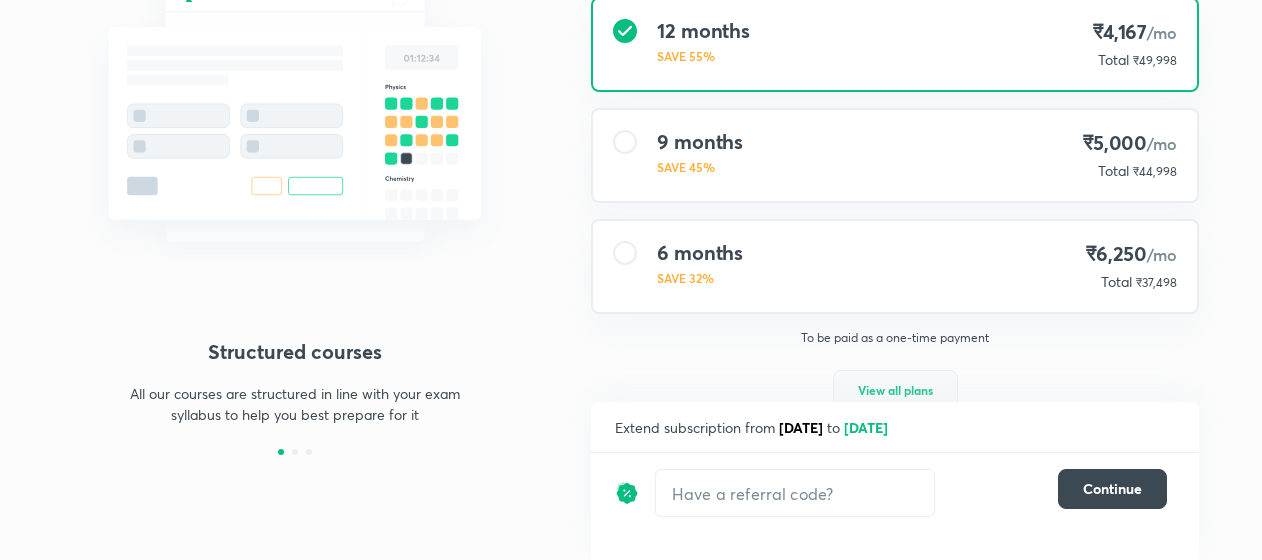 click on "View all plans" at bounding box center [895, 390] 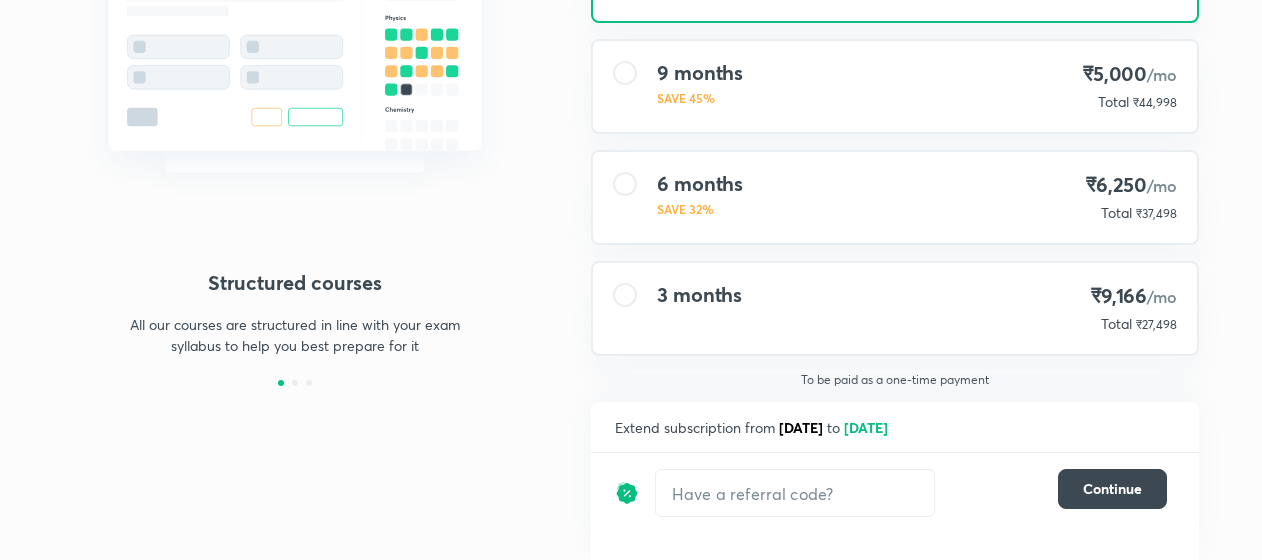 scroll, scrollTop: 0, scrollLeft: 0, axis: both 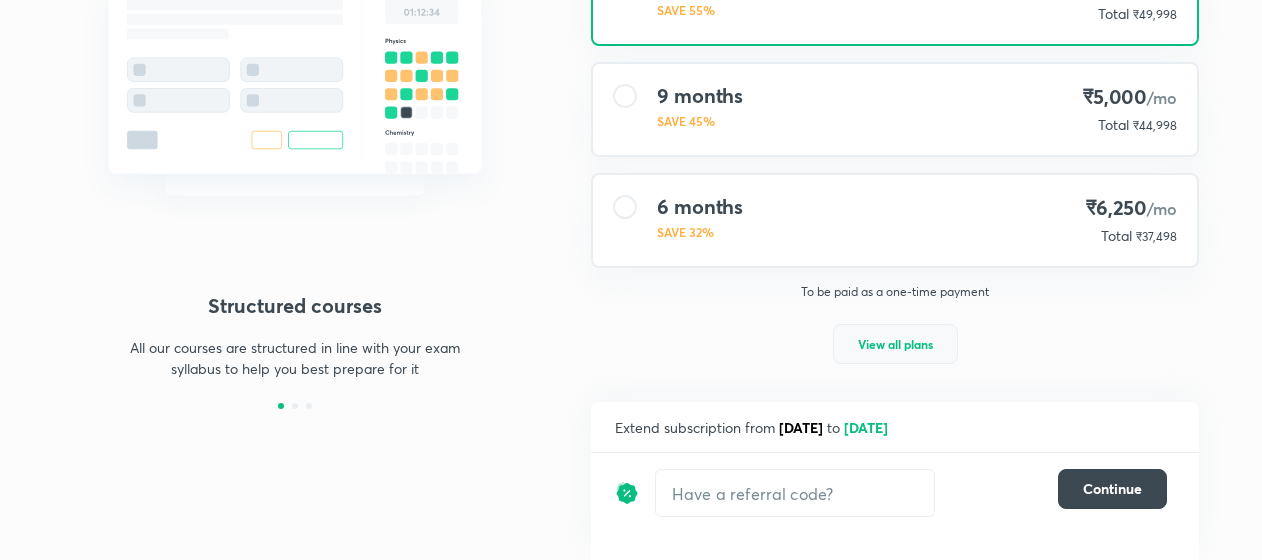 click on "View all plans" at bounding box center [895, 344] 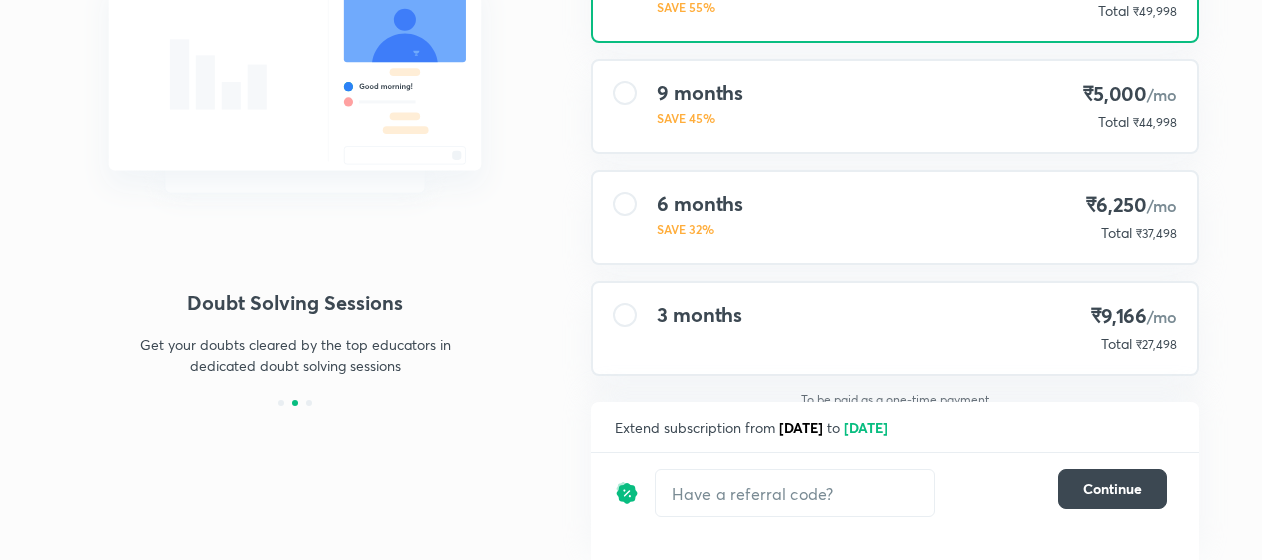 scroll, scrollTop: 292, scrollLeft: 0, axis: vertical 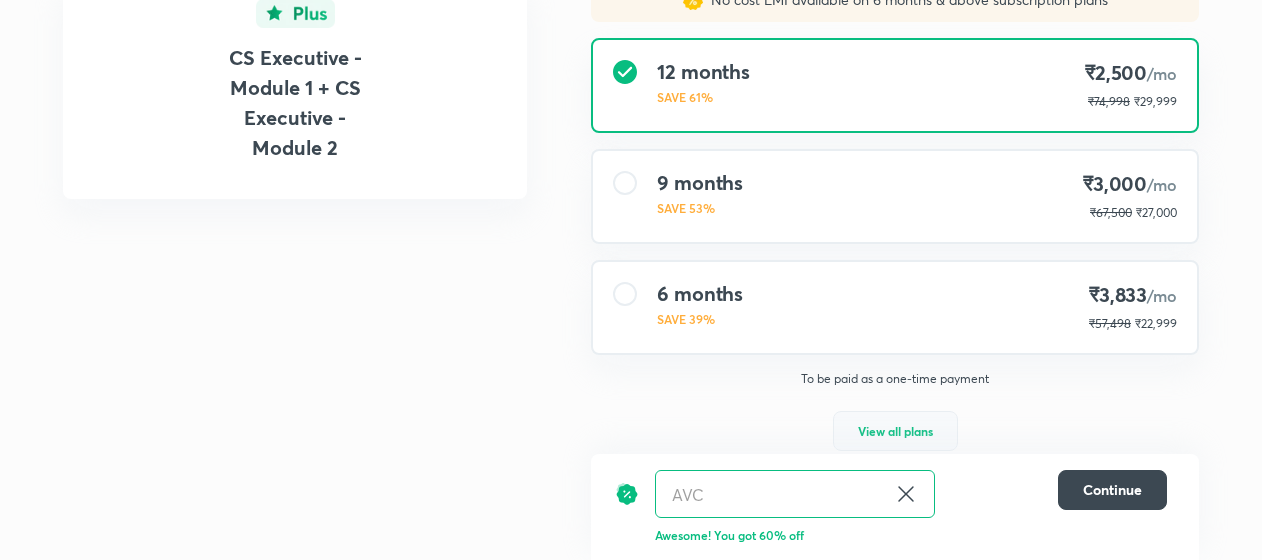click on "View all plans" at bounding box center (895, 431) 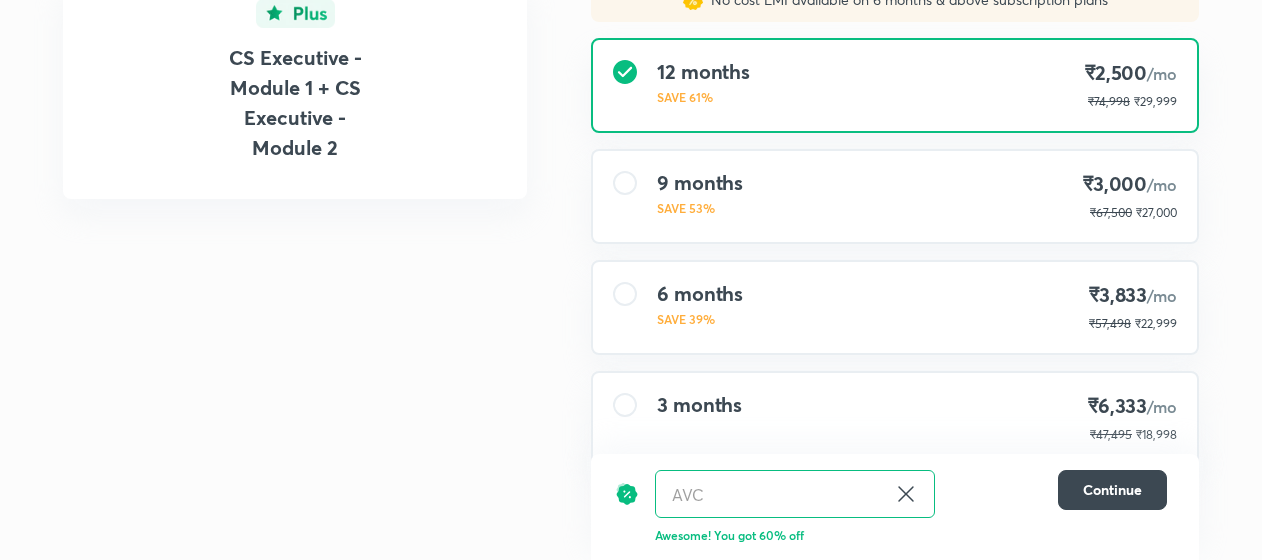 scroll, scrollTop: 0, scrollLeft: 0, axis: both 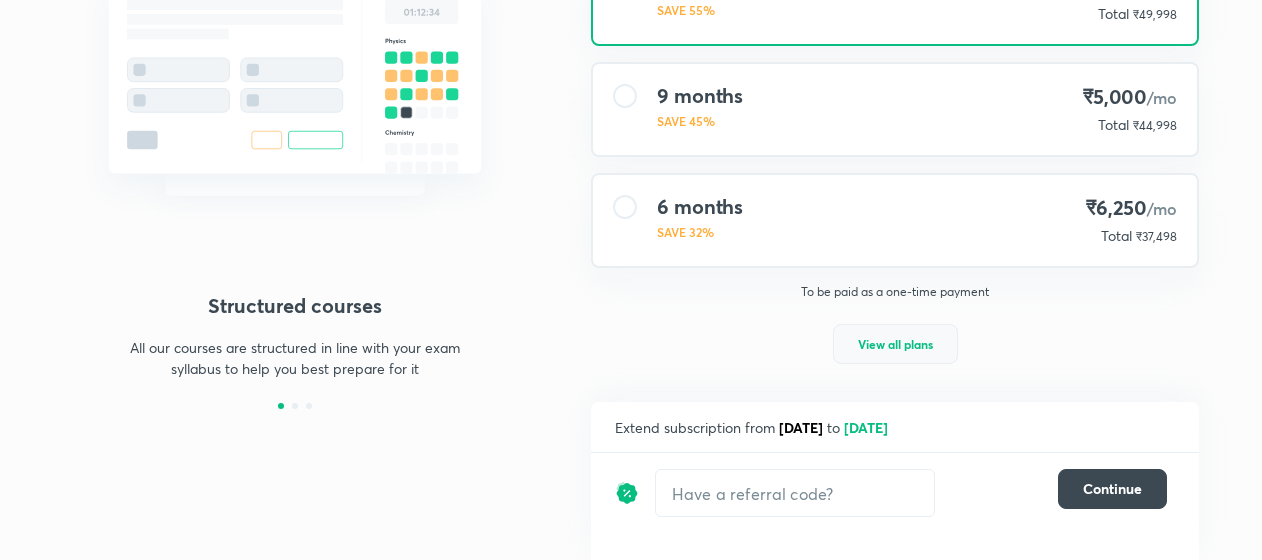 click on "View all plans" at bounding box center [895, 344] 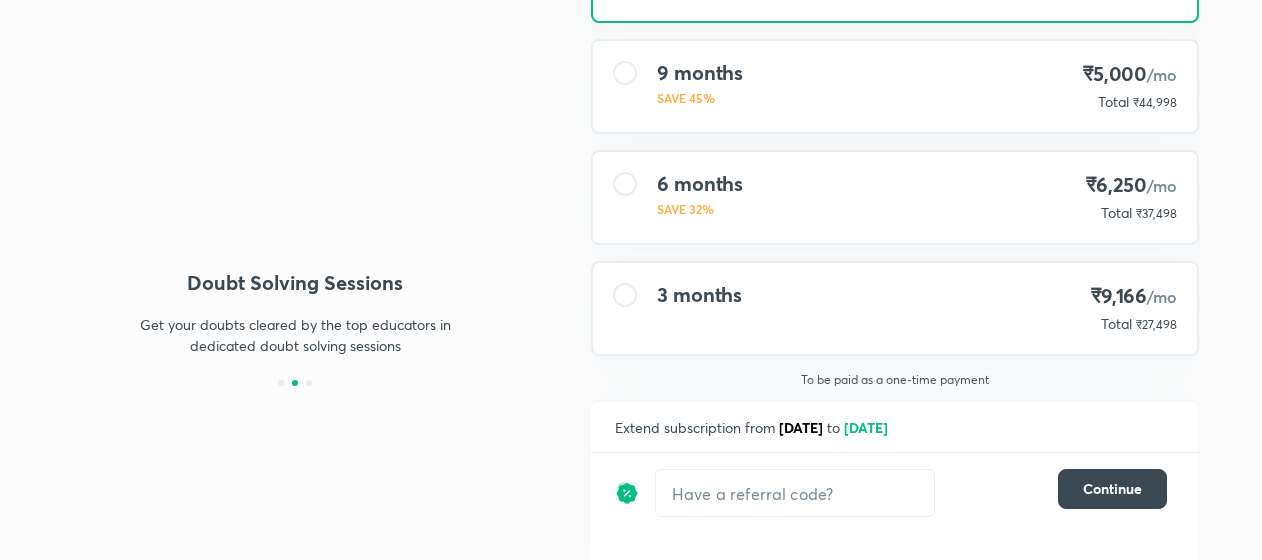 scroll, scrollTop: 0, scrollLeft: 0, axis: both 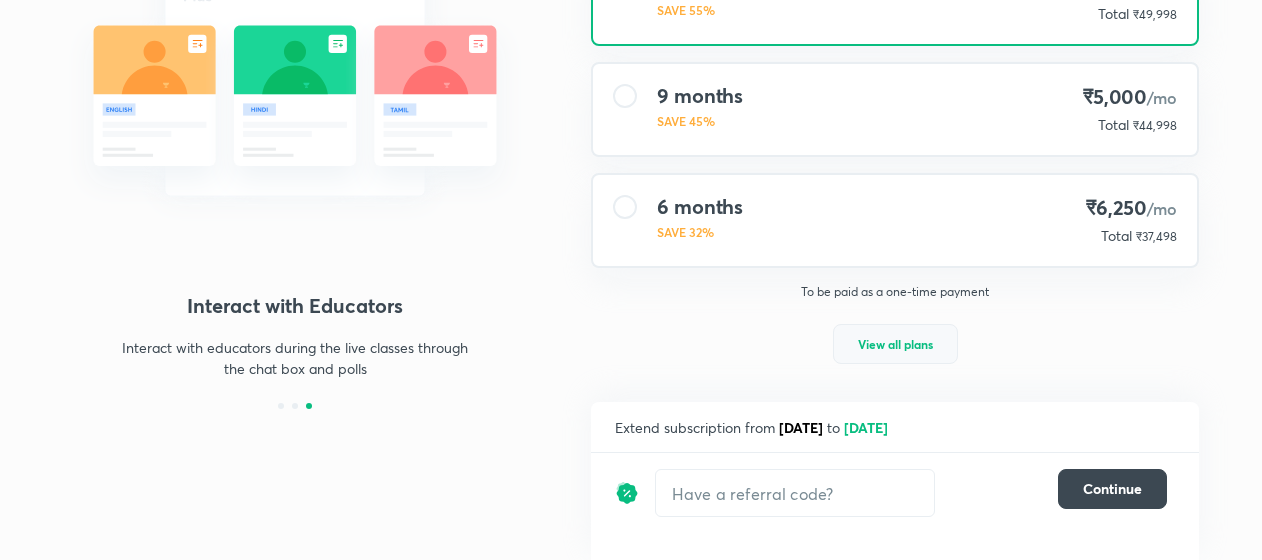 click on "View all plans" at bounding box center (895, 344) 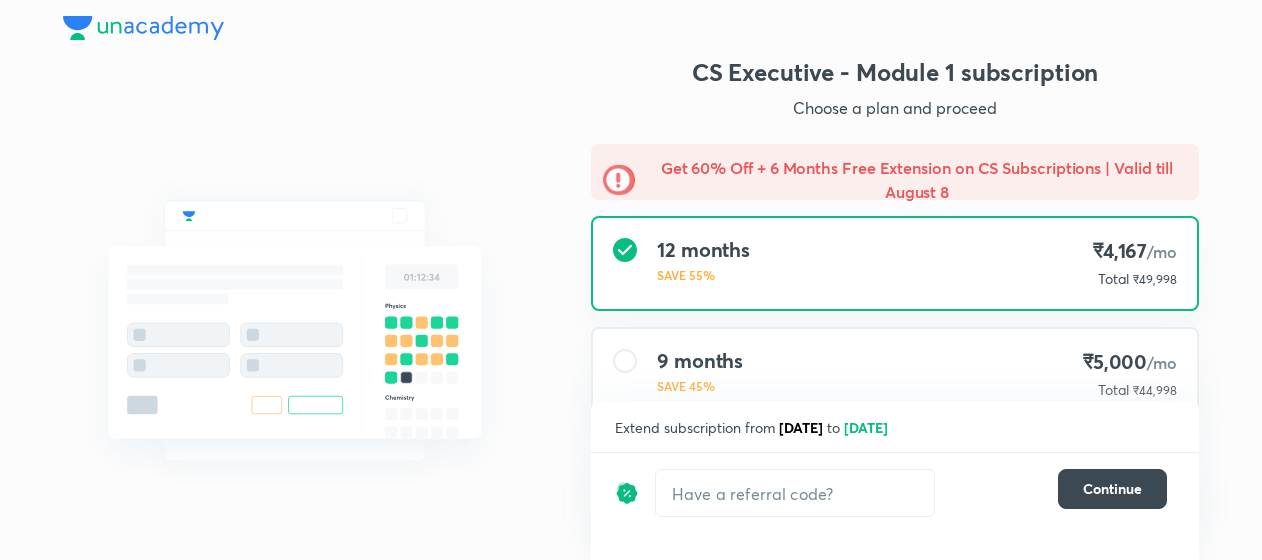scroll, scrollTop: 292, scrollLeft: 0, axis: vertical 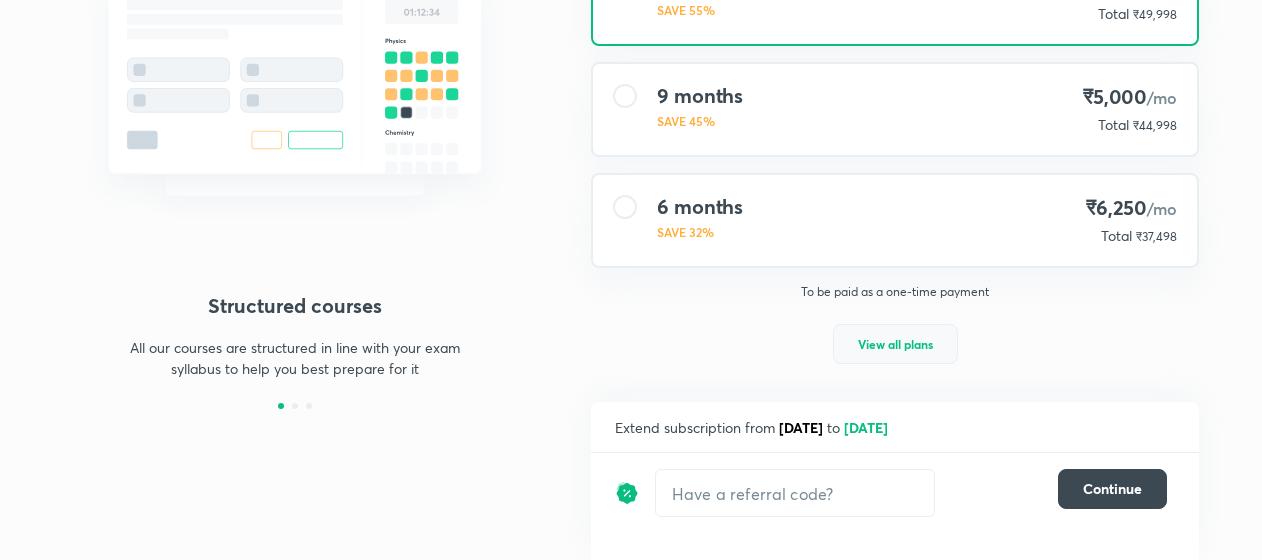 click on "View all plans" at bounding box center [895, 344] 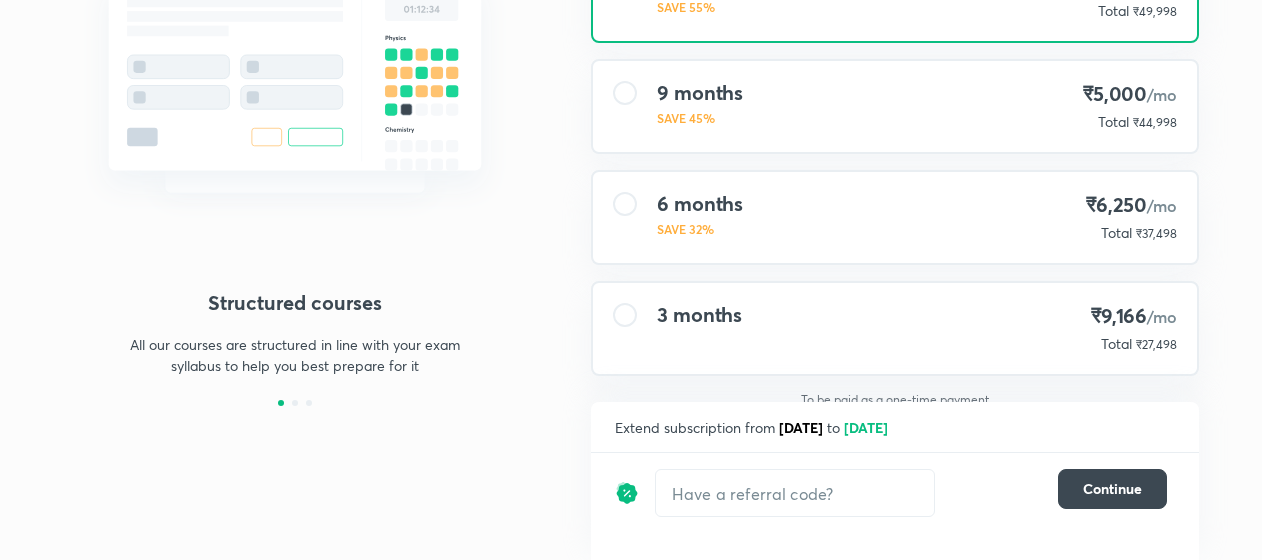 scroll, scrollTop: 292, scrollLeft: 0, axis: vertical 